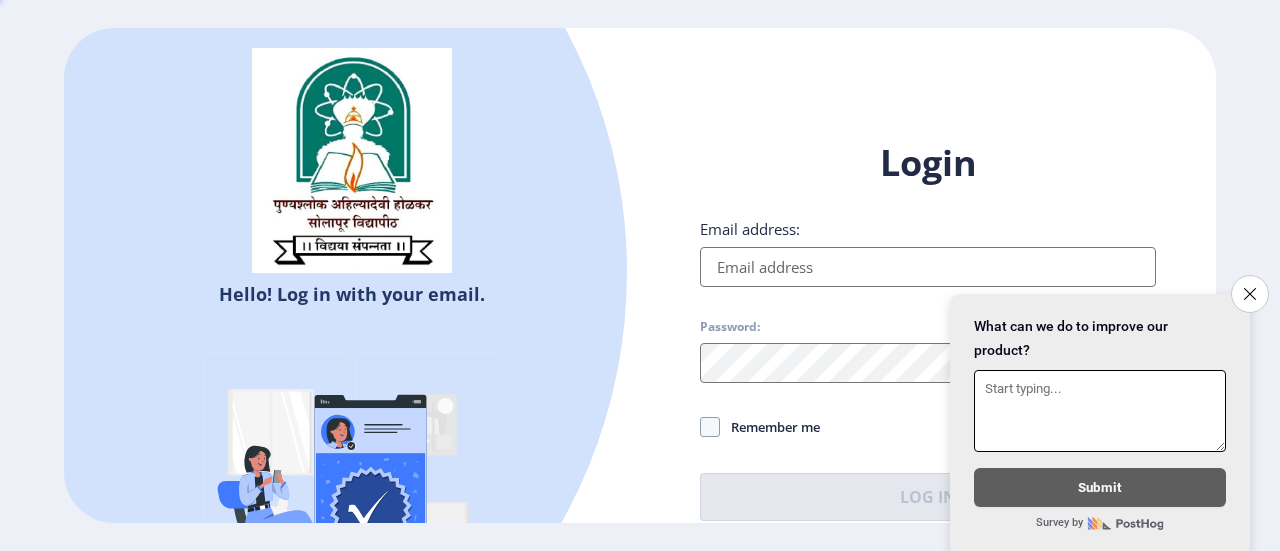scroll, scrollTop: 0, scrollLeft: 0, axis: both 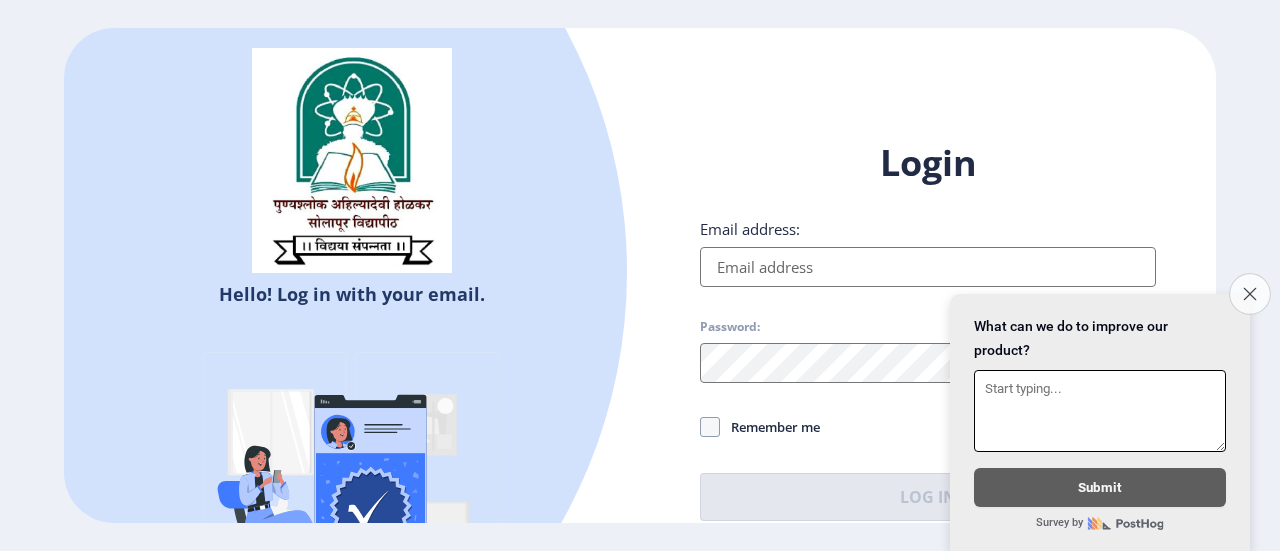 click on "Close survey" at bounding box center (1250, 294) 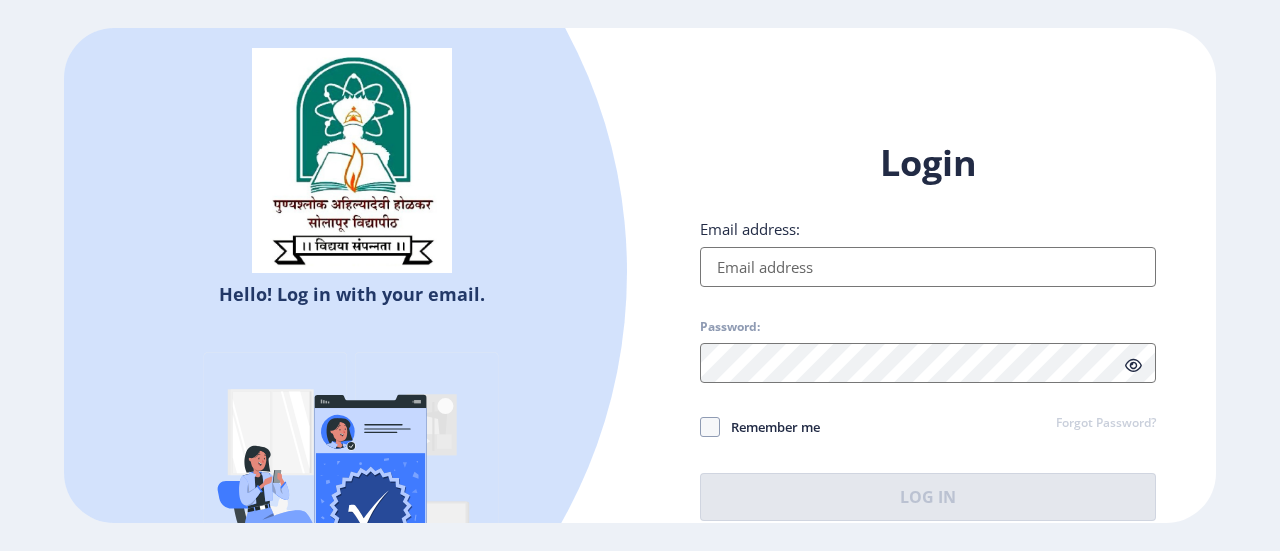click on "Email address:" at bounding box center [928, 267] 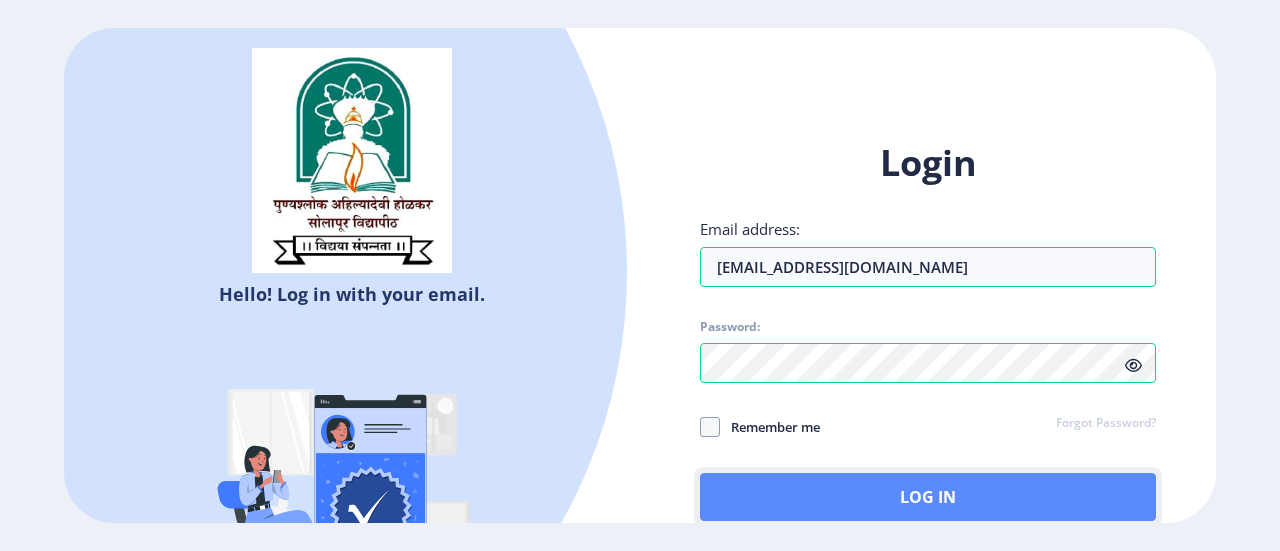 click on "Log In" 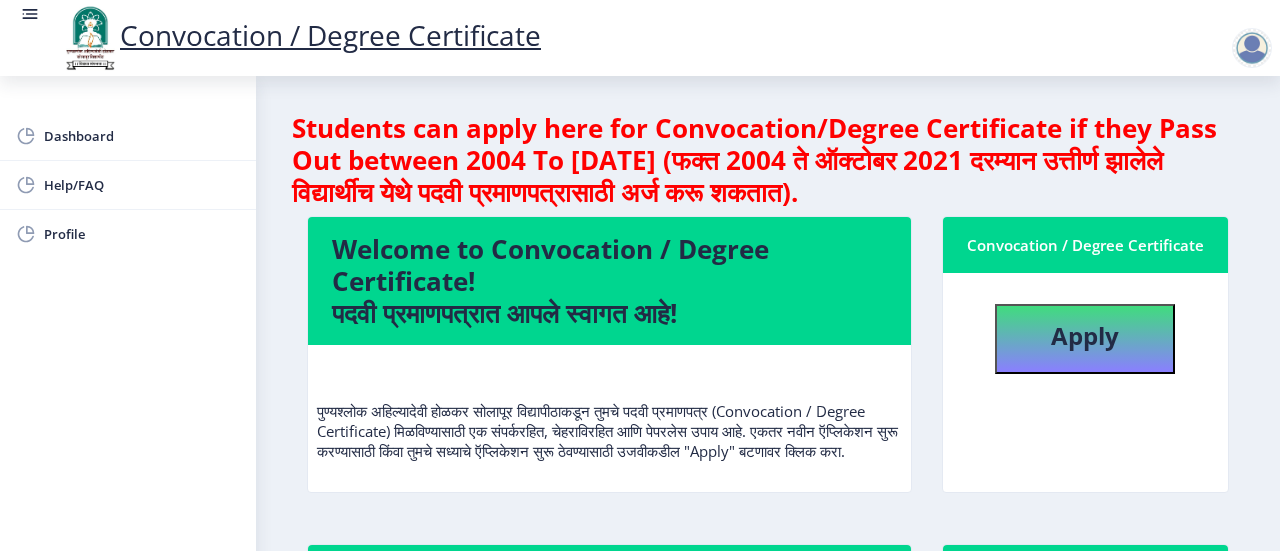 scroll, scrollTop: 2, scrollLeft: 0, axis: vertical 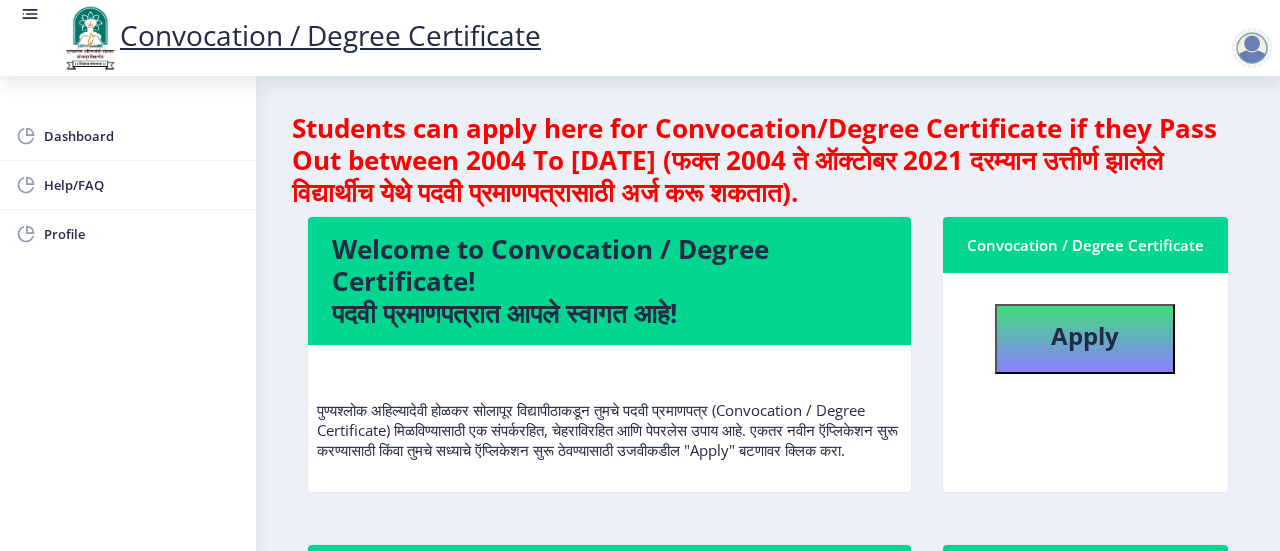 click on "Convocation / Degree Certificate" 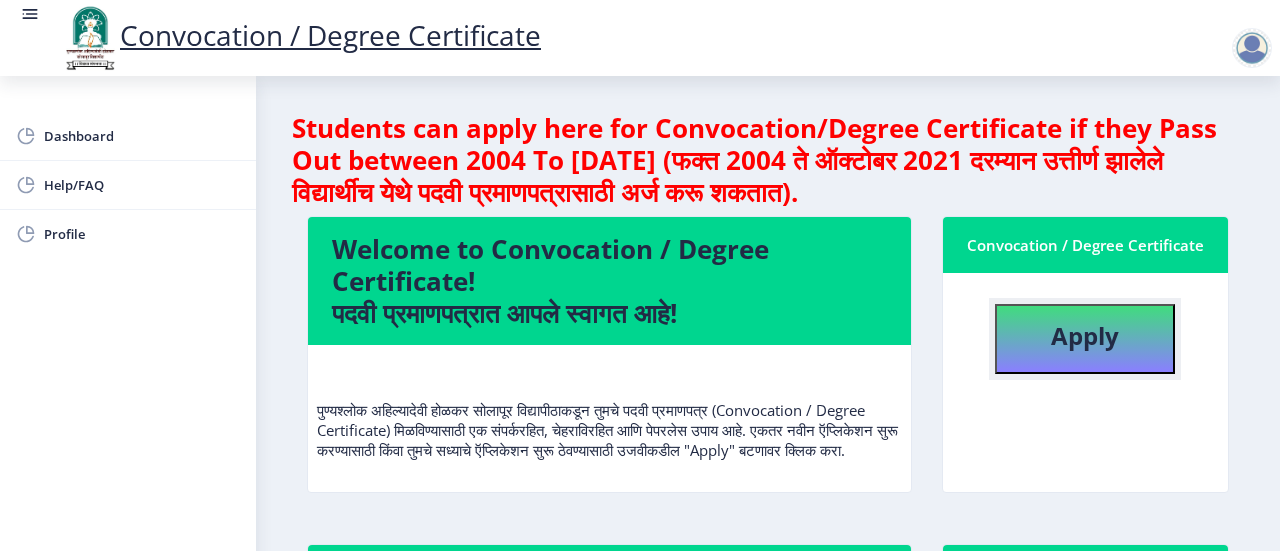 click on "Apply" 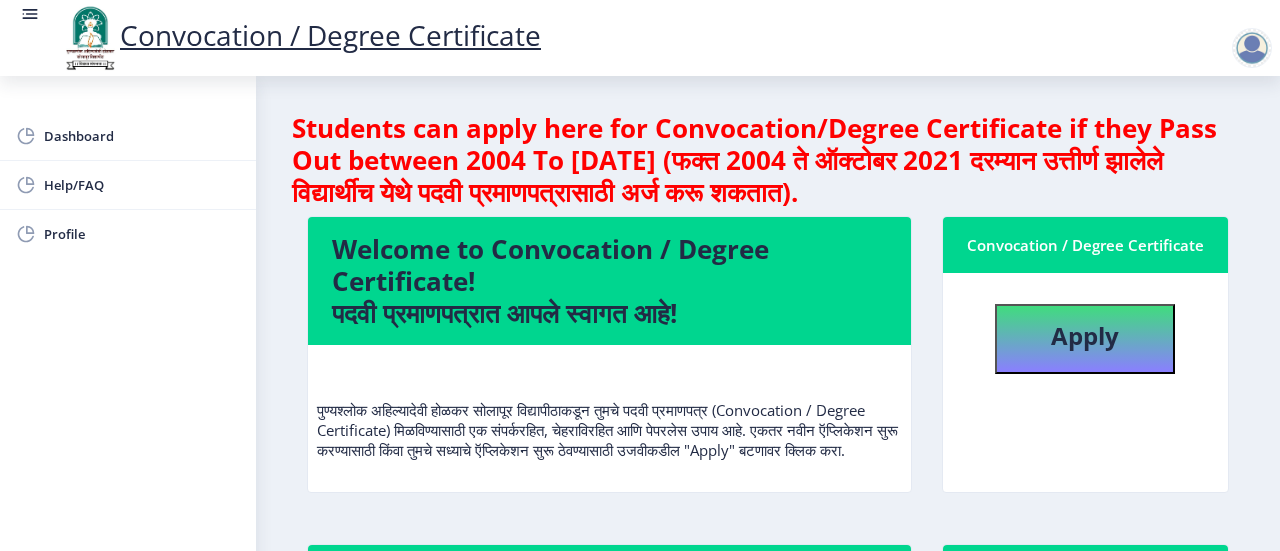 select 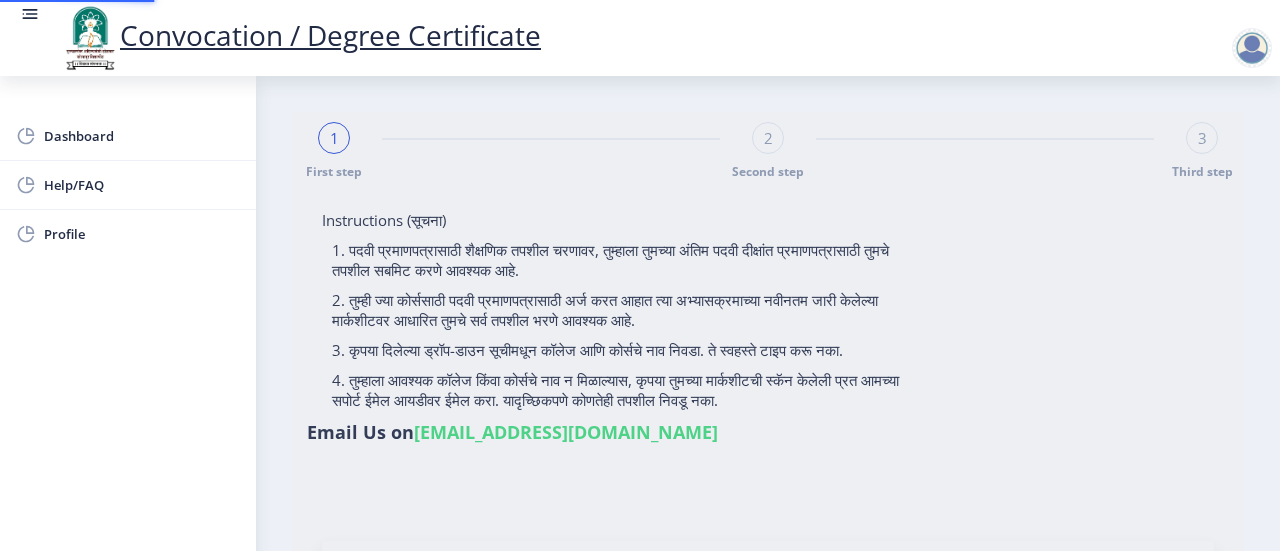 type on "[PERSON_NAME]" 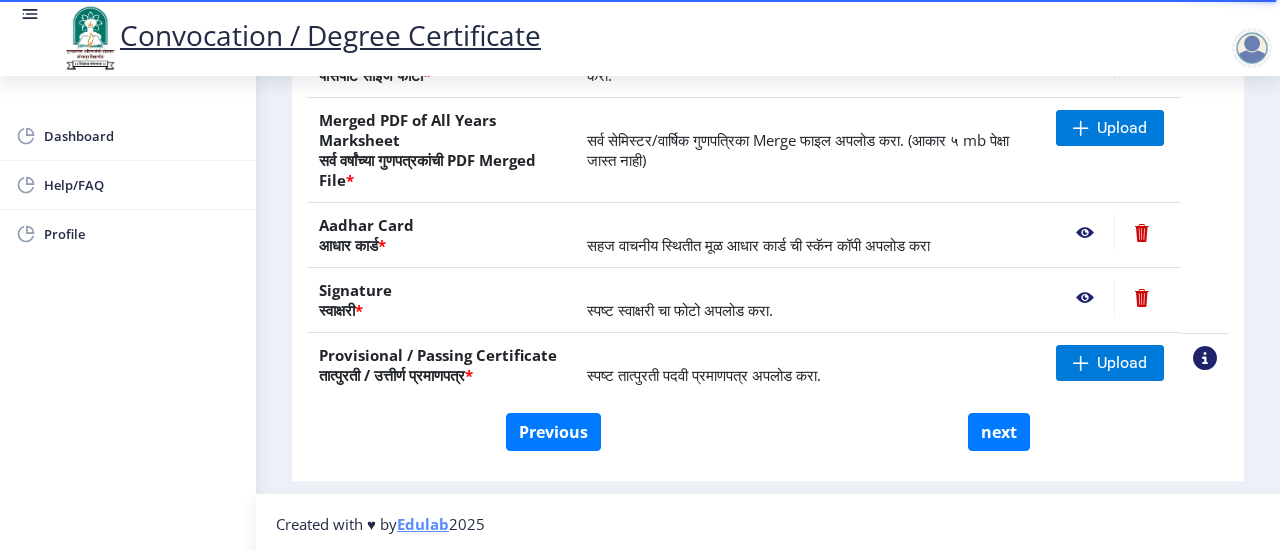 scroll, scrollTop: 0, scrollLeft: 0, axis: both 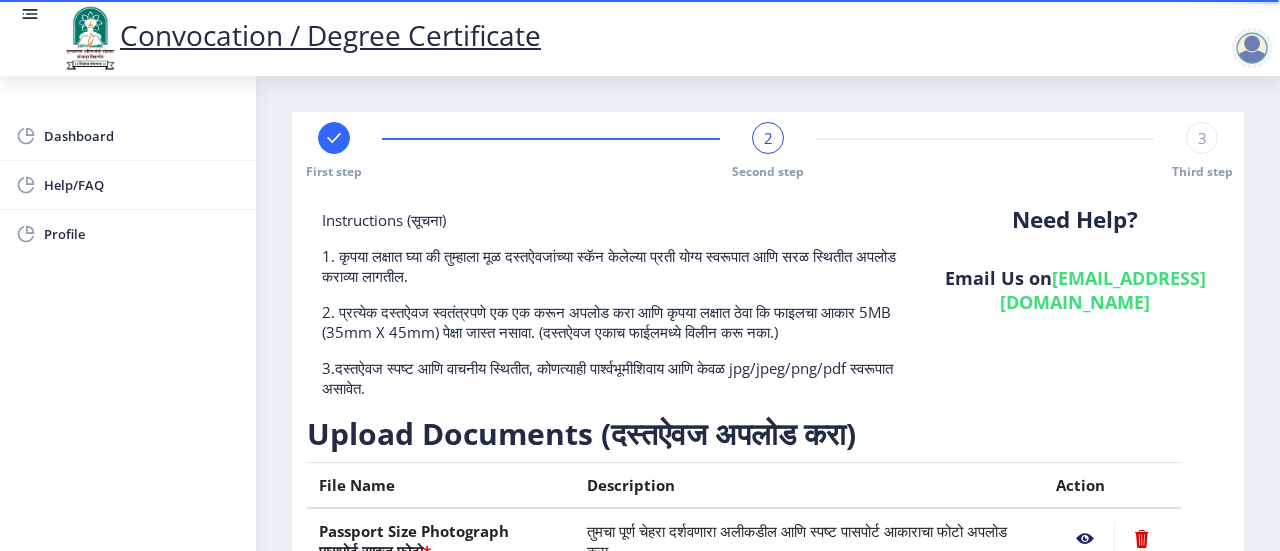 click on "2" 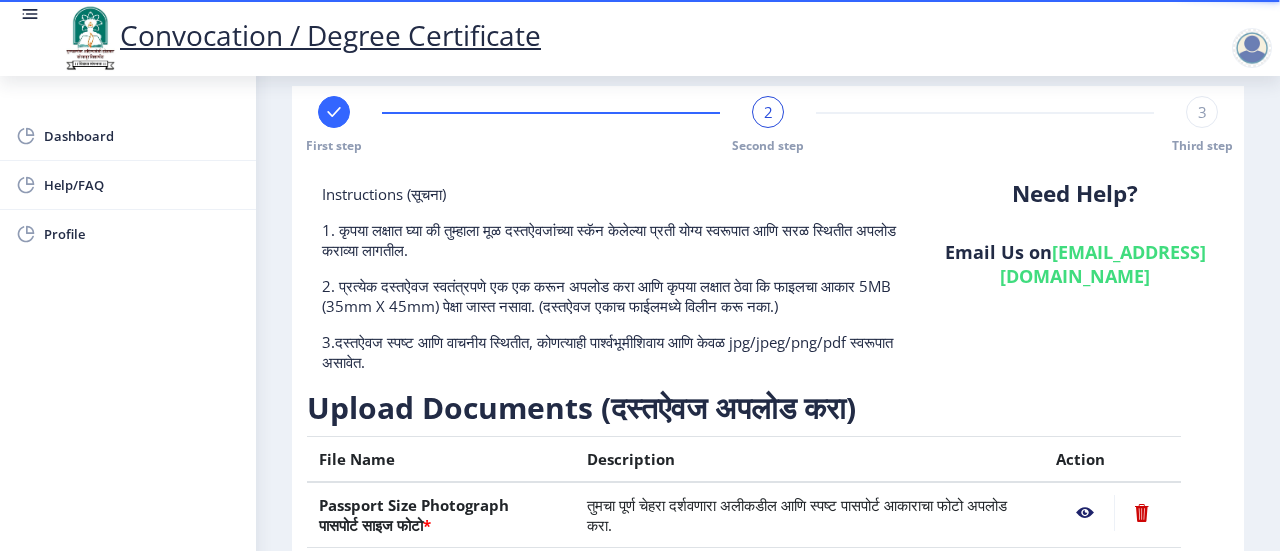 scroll, scrollTop: 0, scrollLeft: 0, axis: both 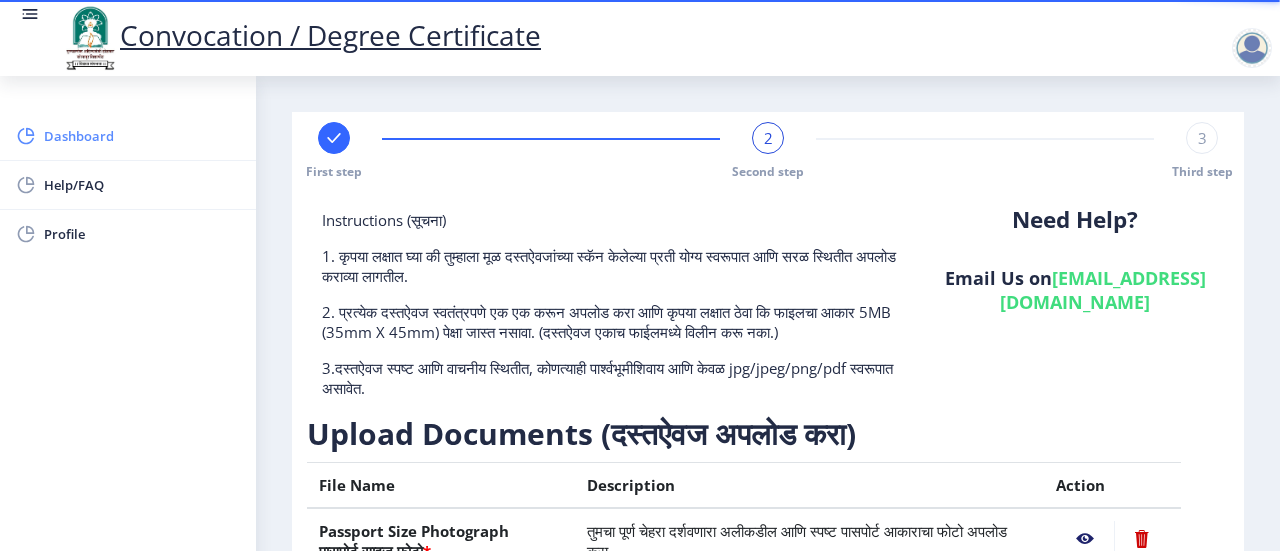 click on "Dashboard" 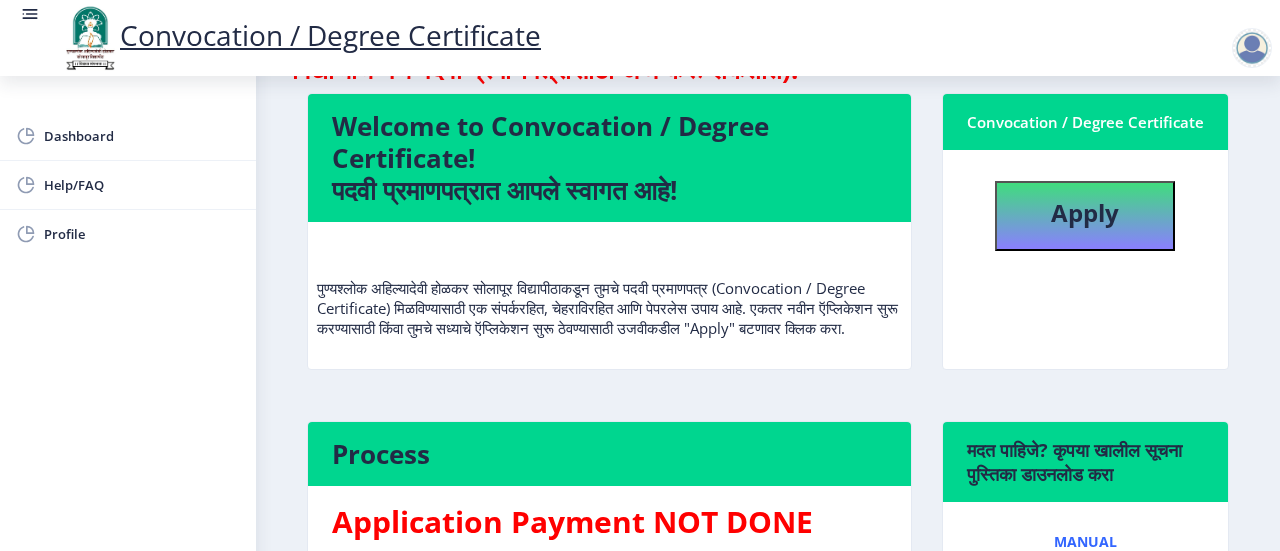 scroll, scrollTop: 129, scrollLeft: 0, axis: vertical 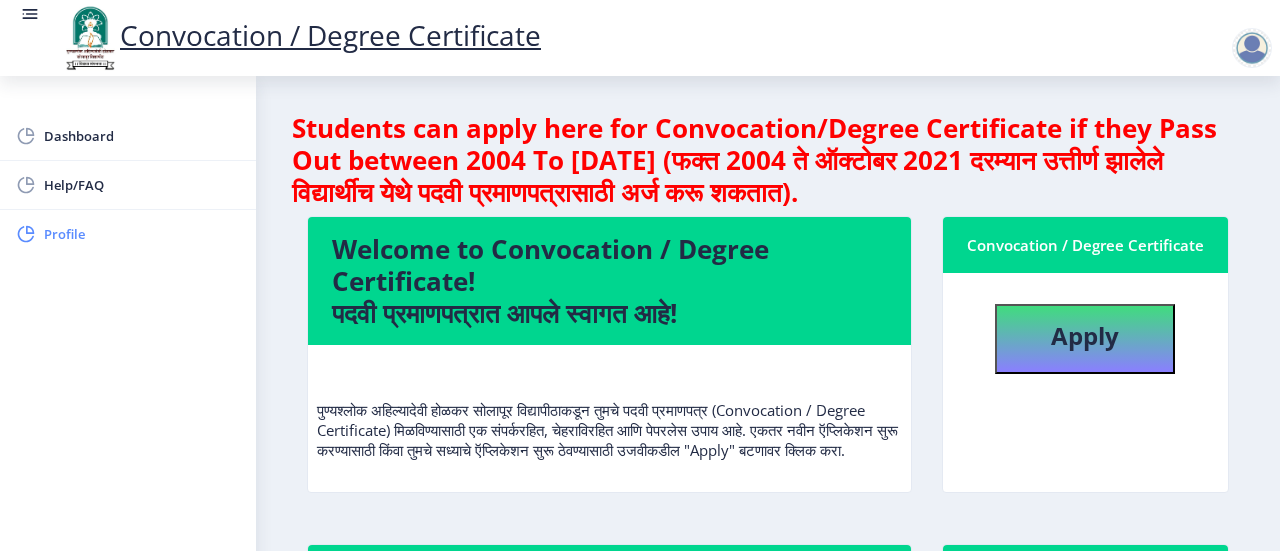 click on "Profile" 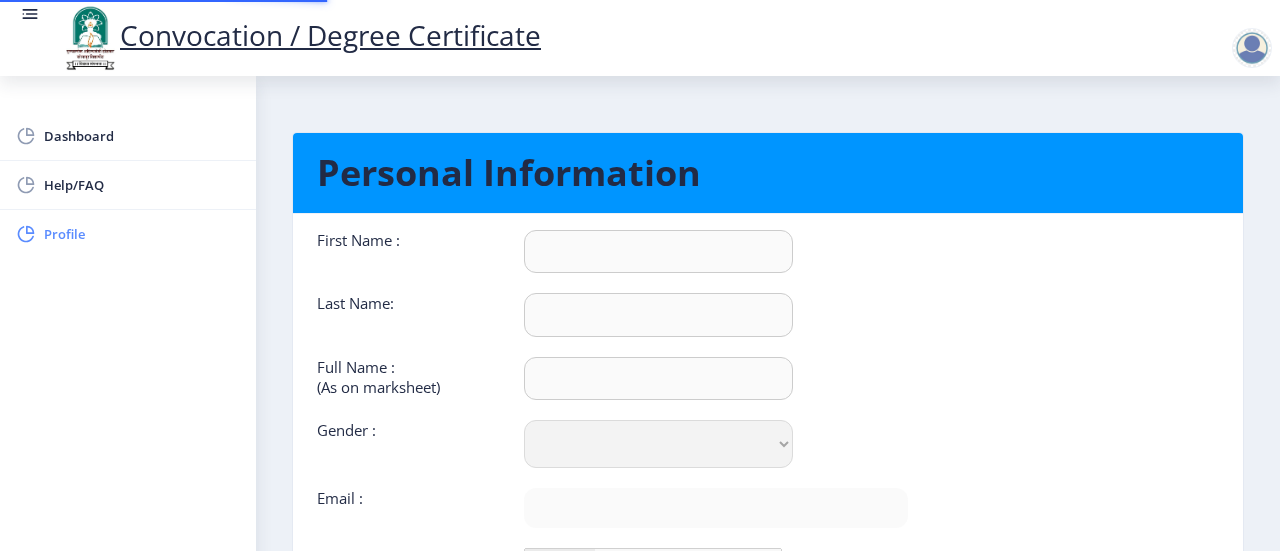 type on "Shahajahan" 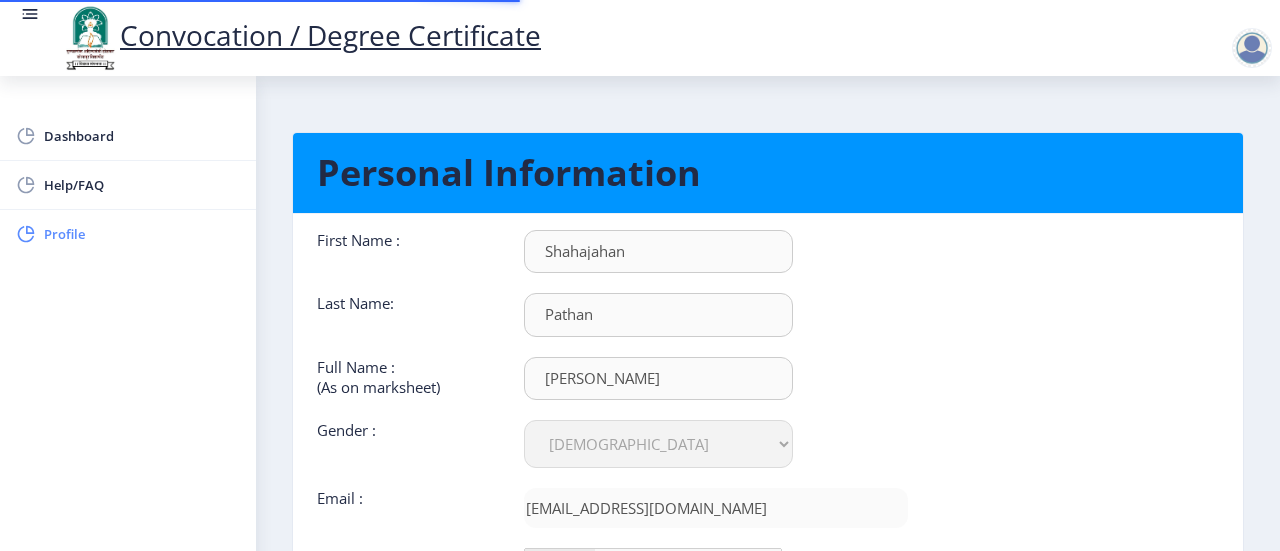 type on "[PHONE_NUMBER]" 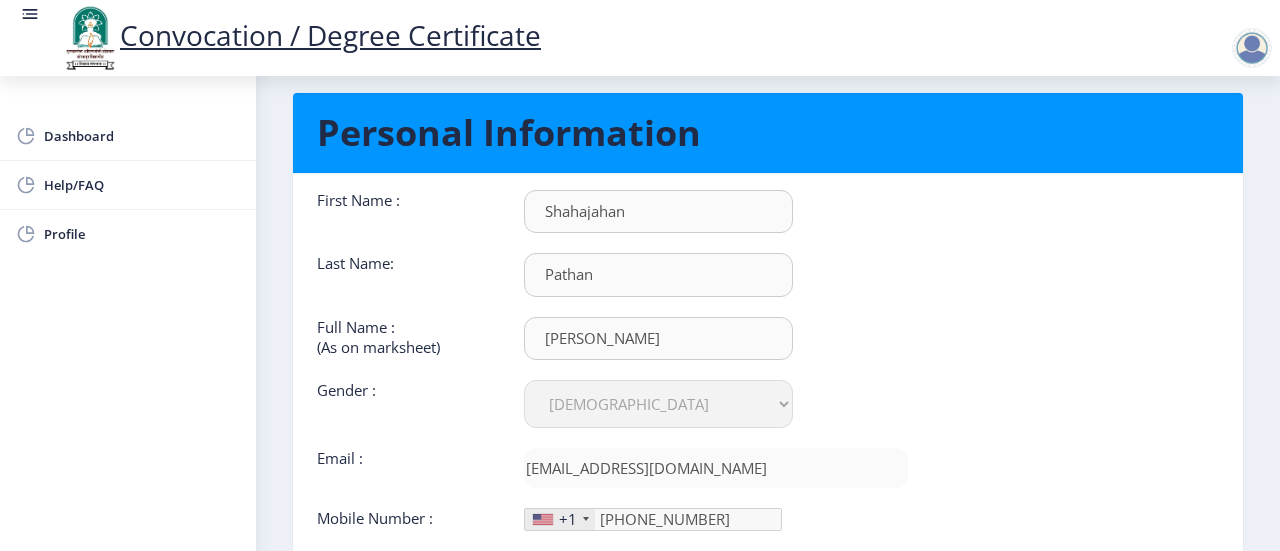 scroll, scrollTop: 0, scrollLeft: 0, axis: both 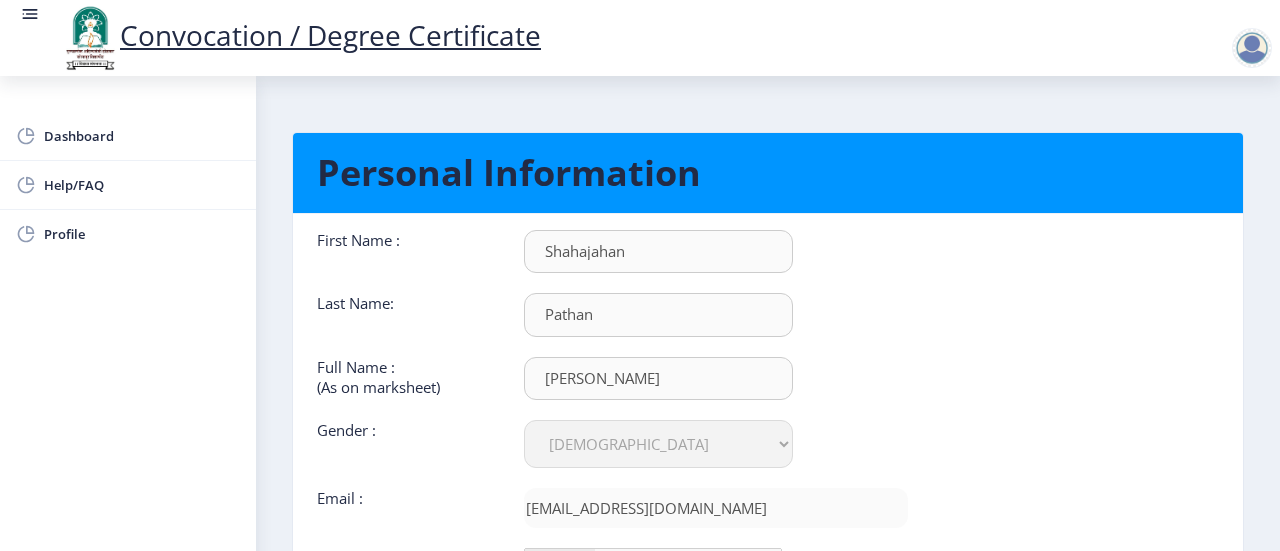 click 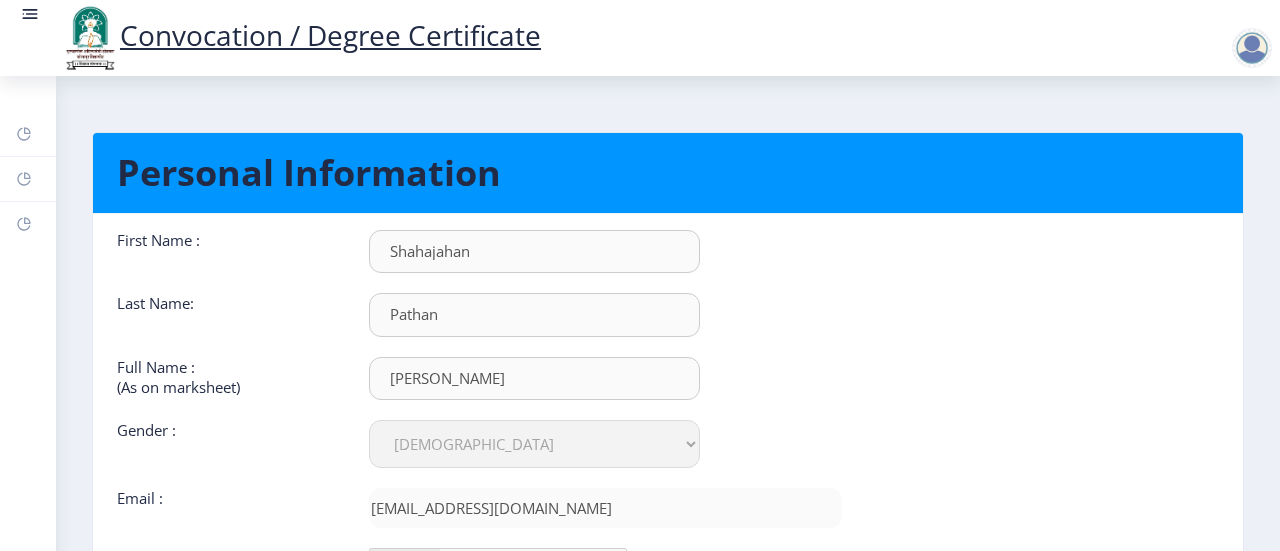 scroll, scrollTop: 235, scrollLeft: 0, axis: vertical 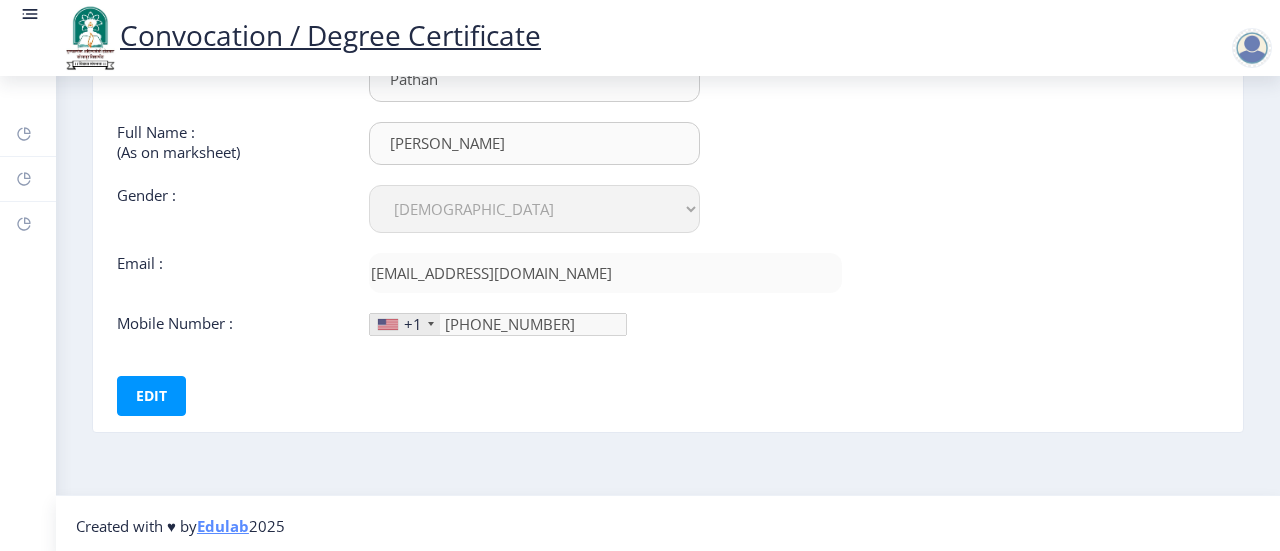 click 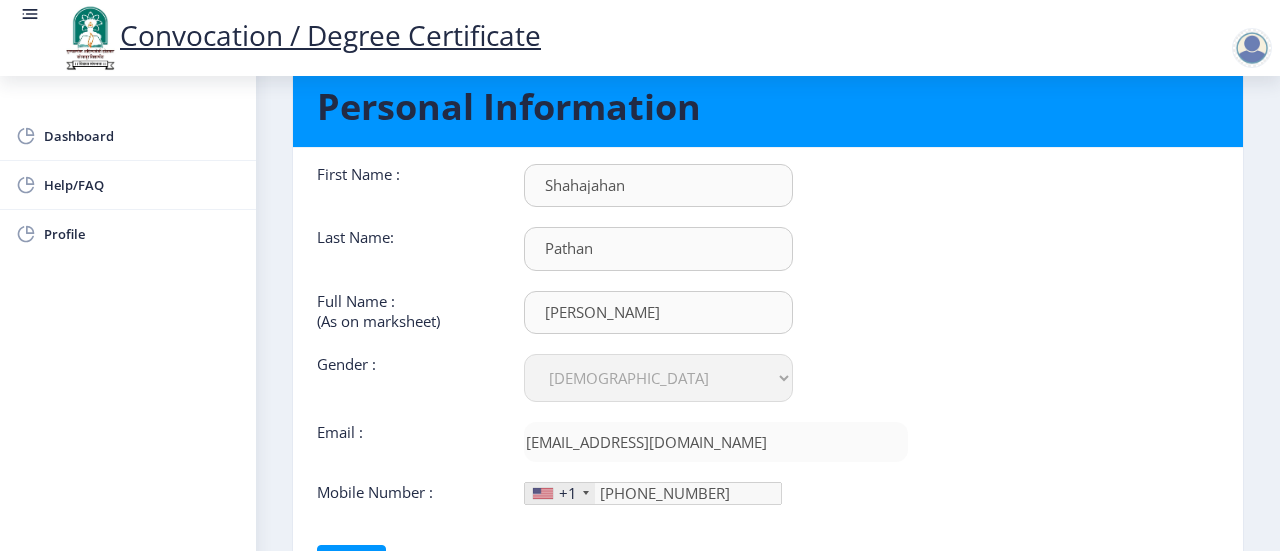 scroll, scrollTop: 64, scrollLeft: 0, axis: vertical 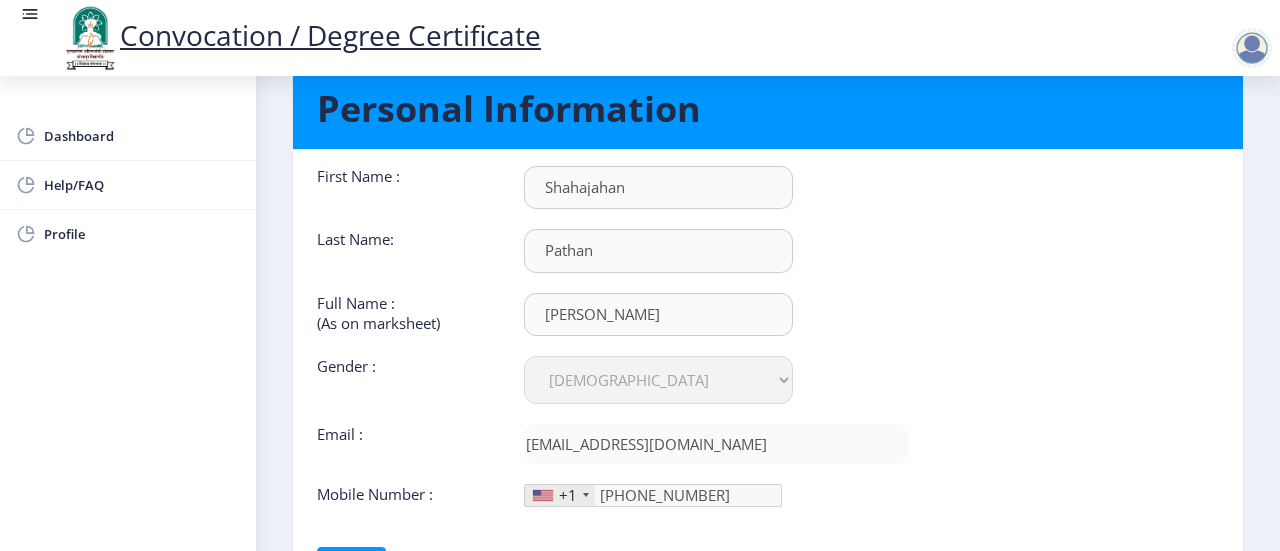 click 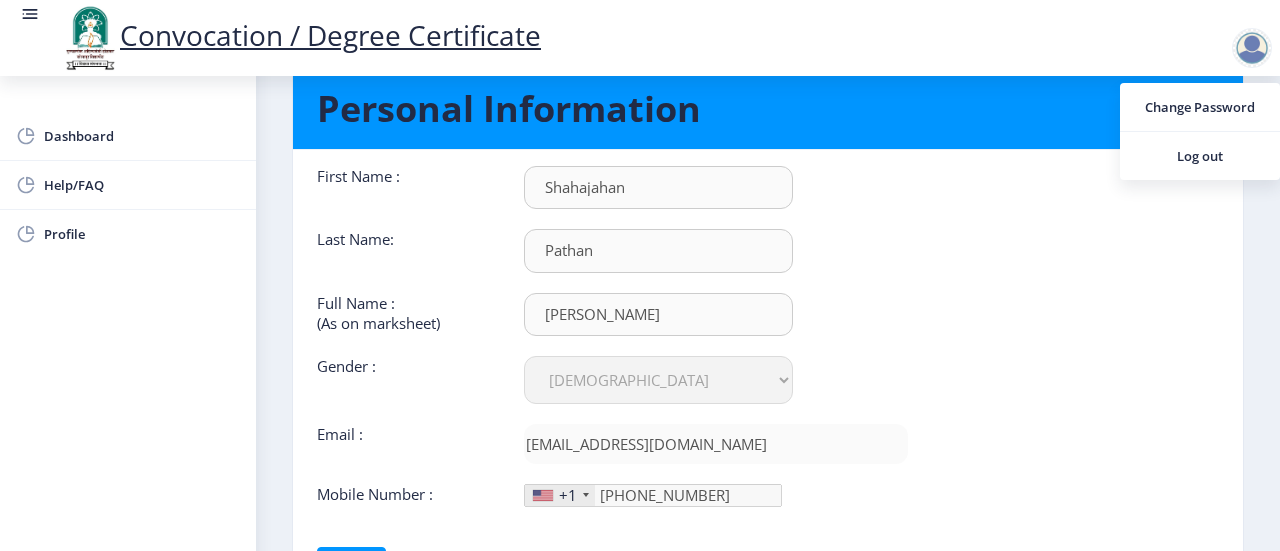 click on "Pathan" 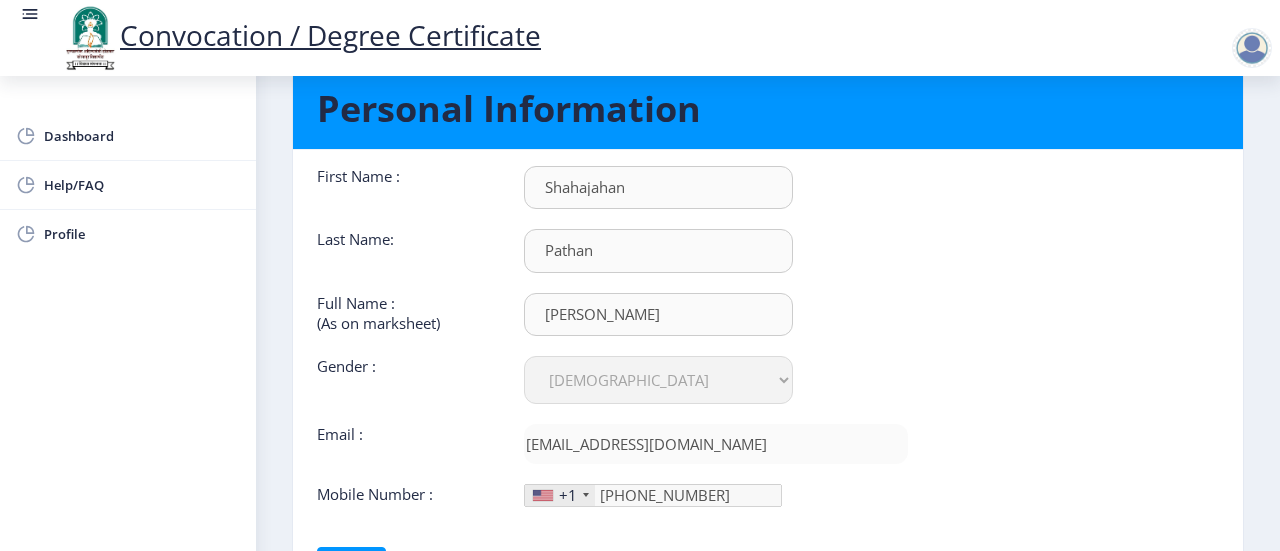 click on "Convocation / Degree Certificate" 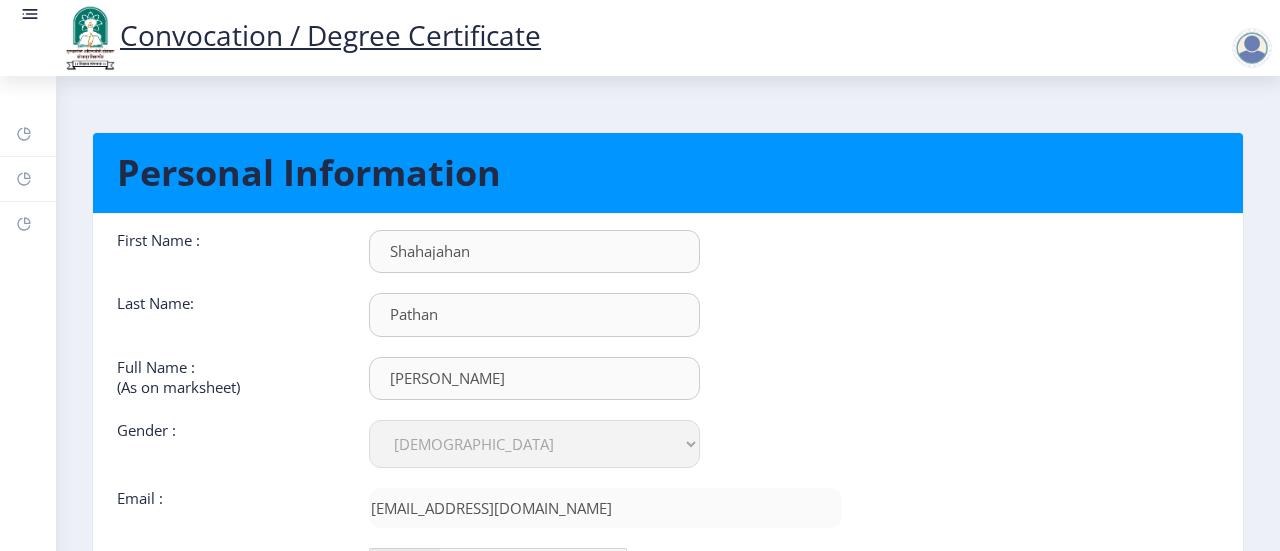 scroll, scrollTop: 235, scrollLeft: 0, axis: vertical 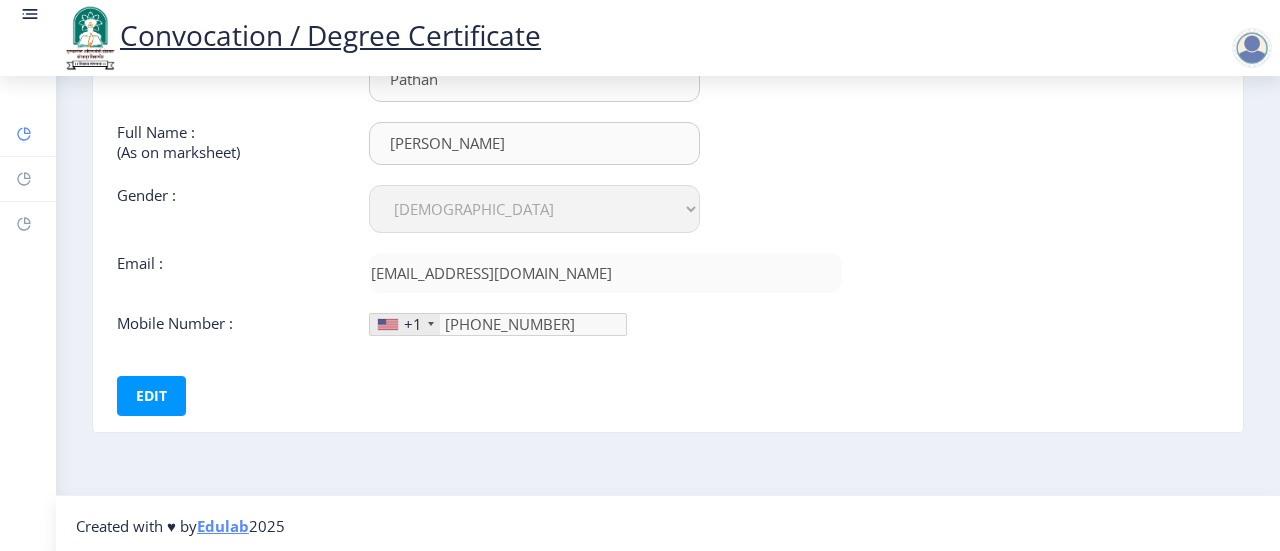 click 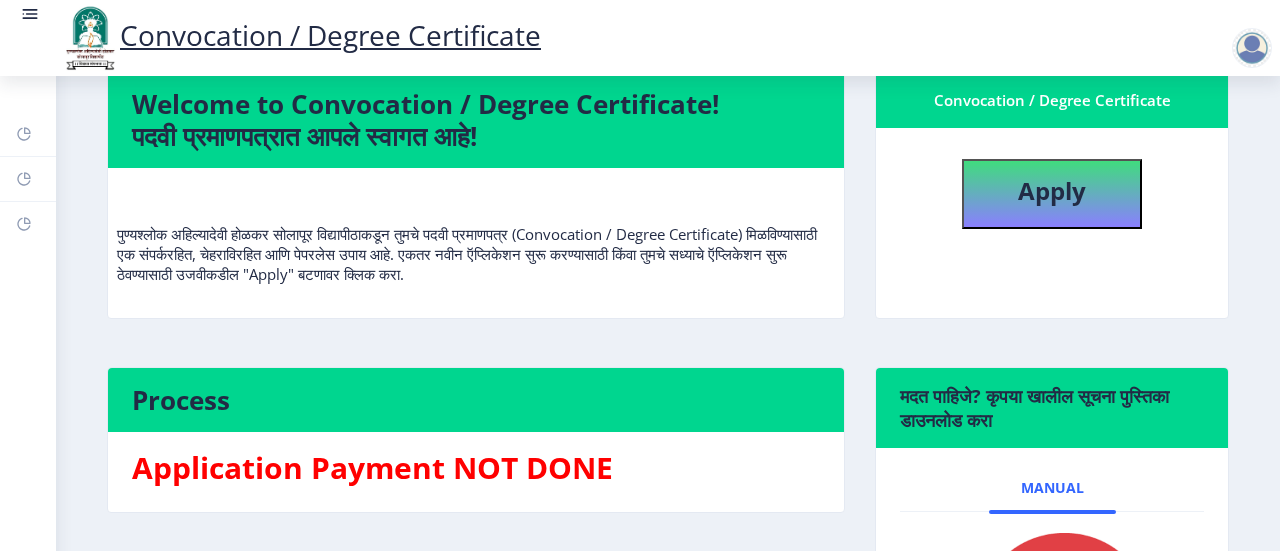 scroll, scrollTop: 142, scrollLeft: 0, axis: vertical 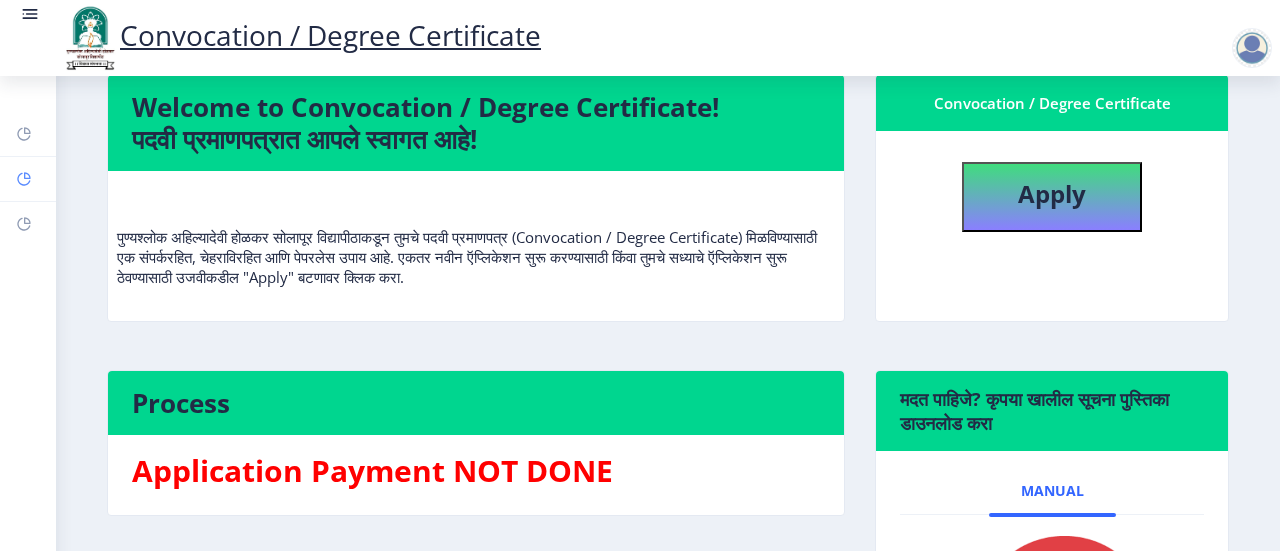 click on "Help/FAQ" 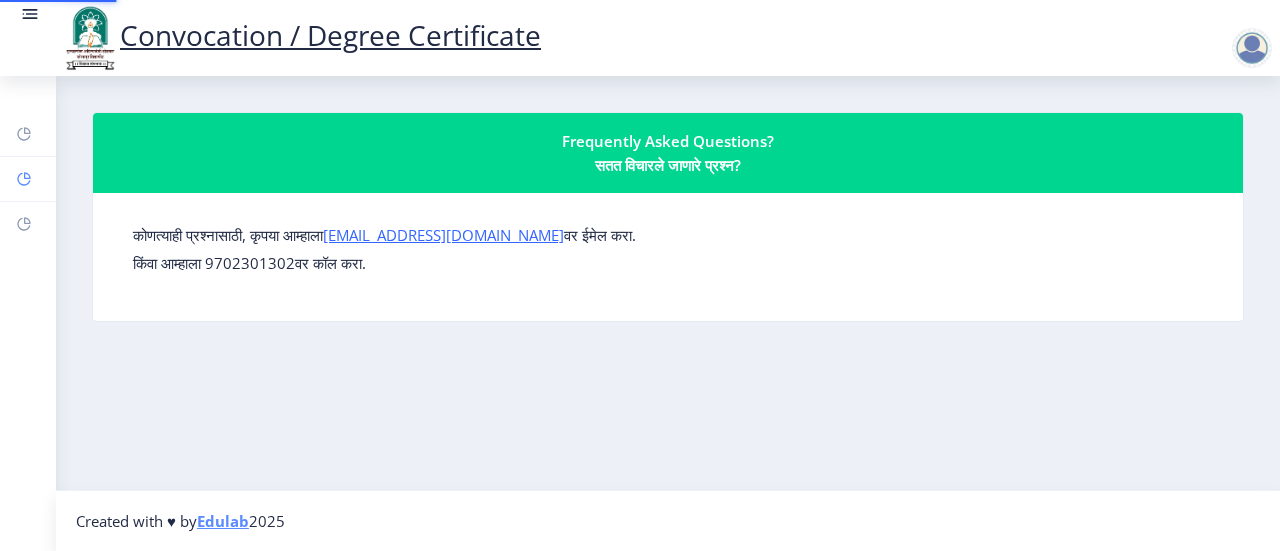 scroll, scrollTop: 0, scrollLeft: 0, axis: both 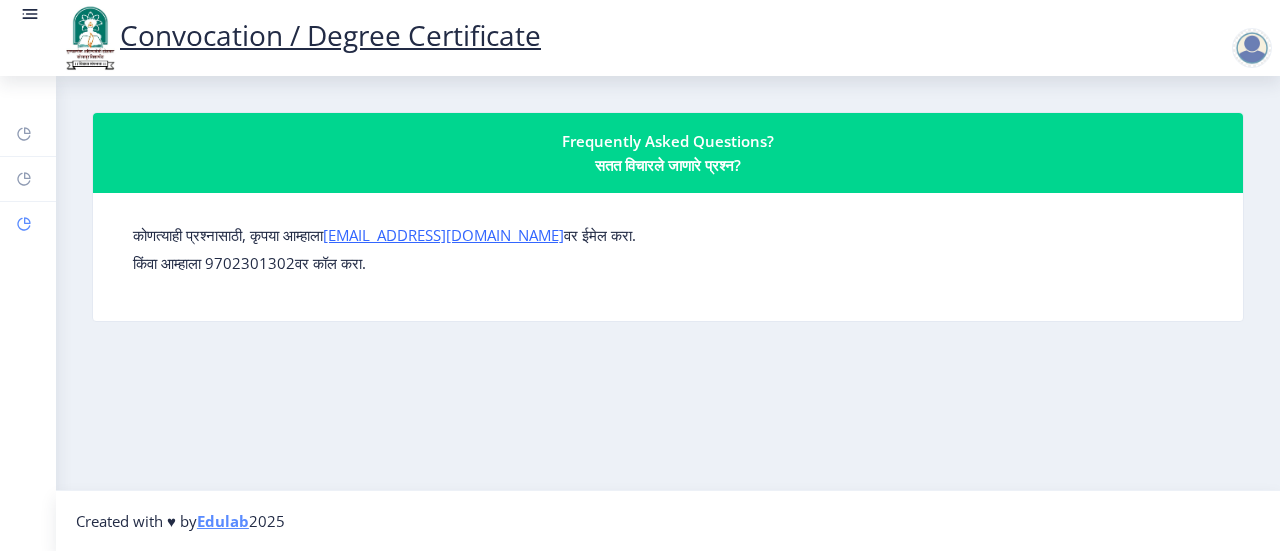 click 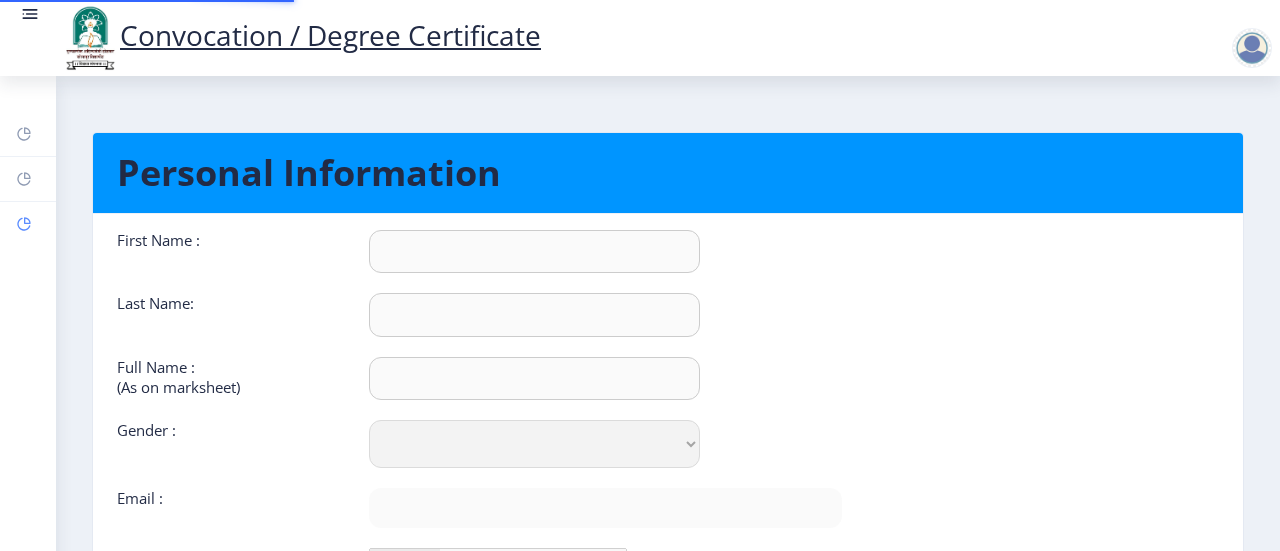 type on "Shahajahan" 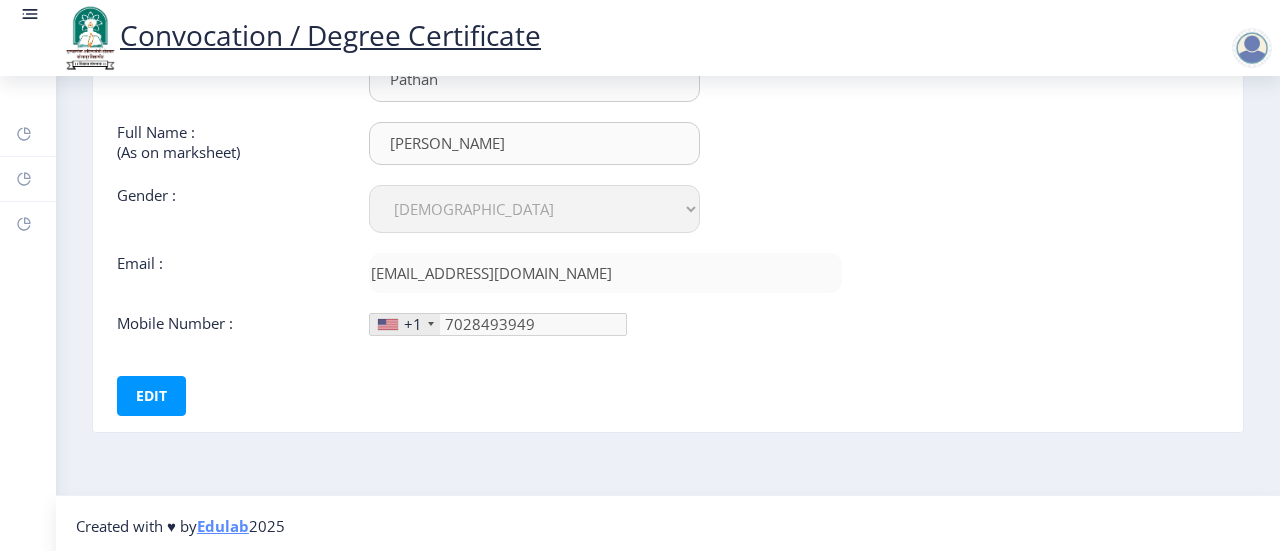 scroll, scrollTop: 0, scrollLeft: 0, axis: both 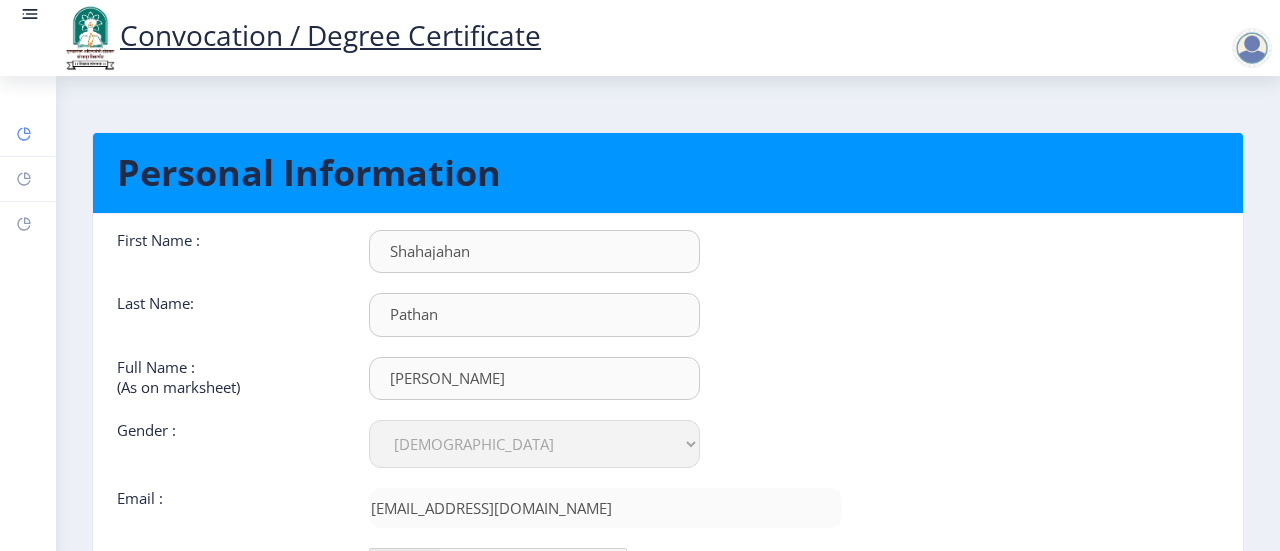 click 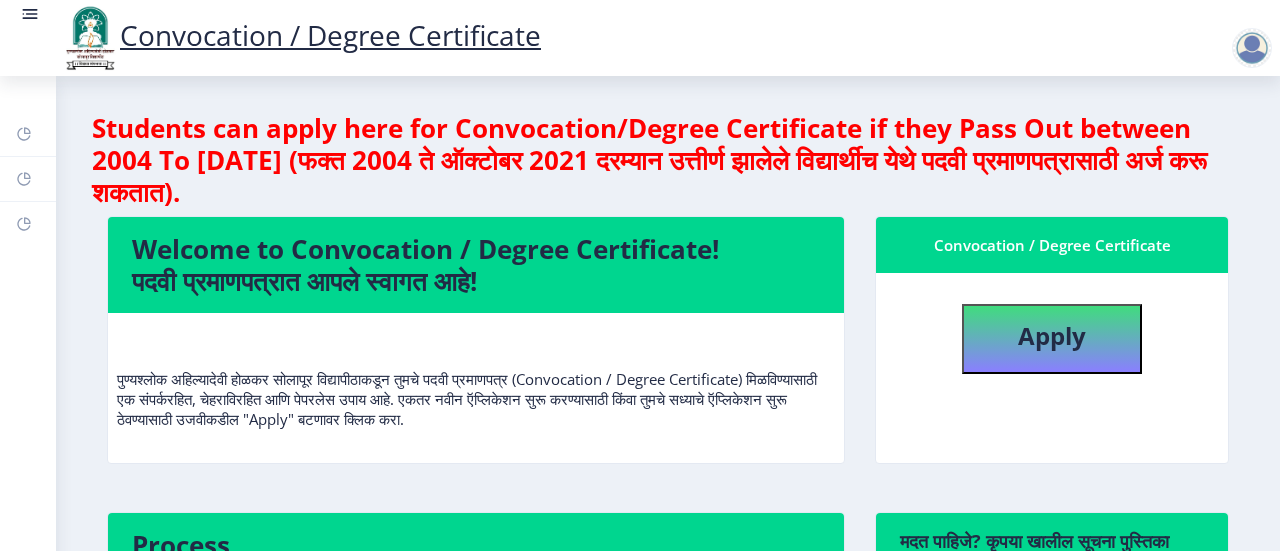 click 